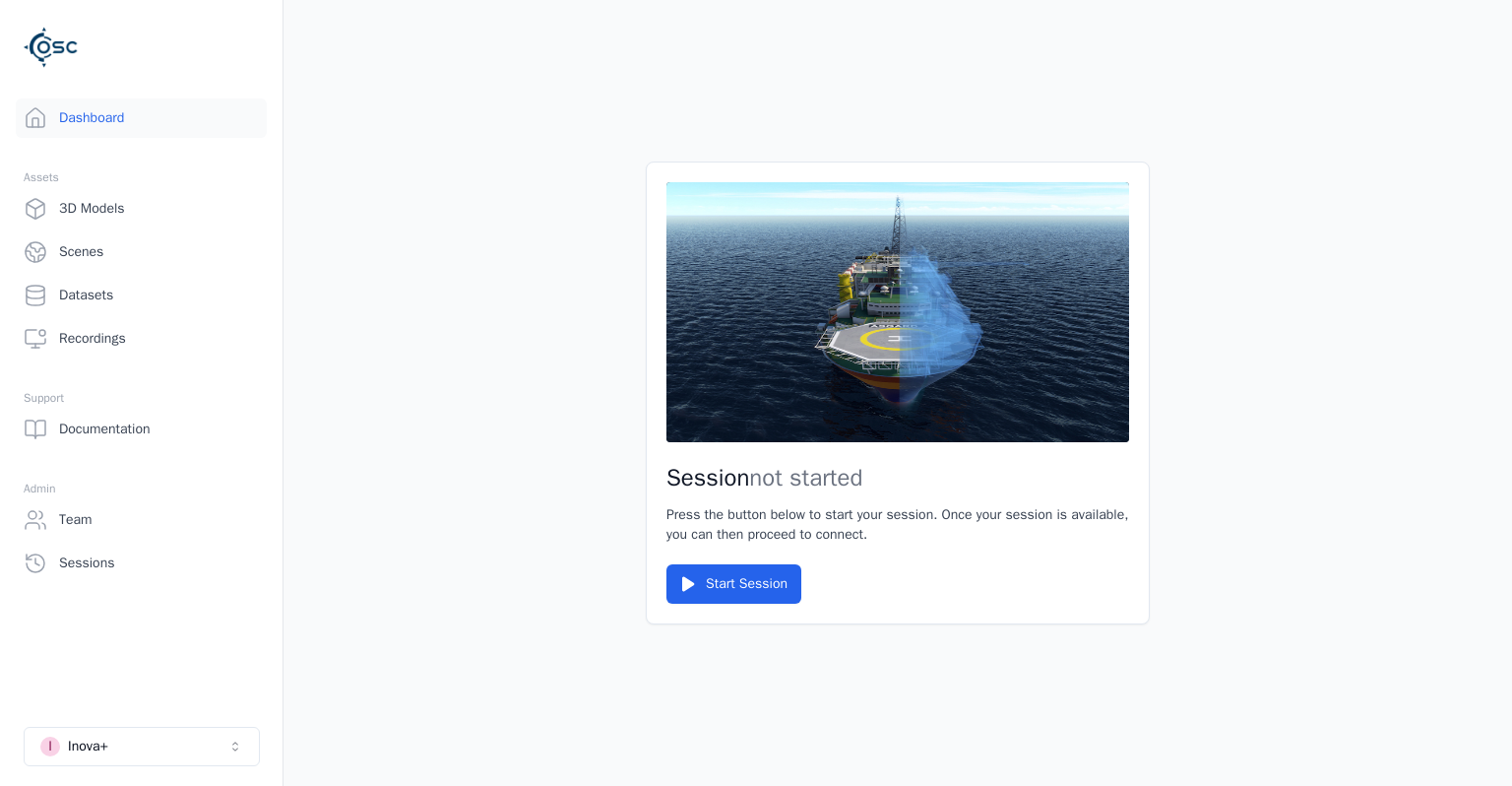 scroll, scrollTop: 0, scrollLeft: 0, axis: both 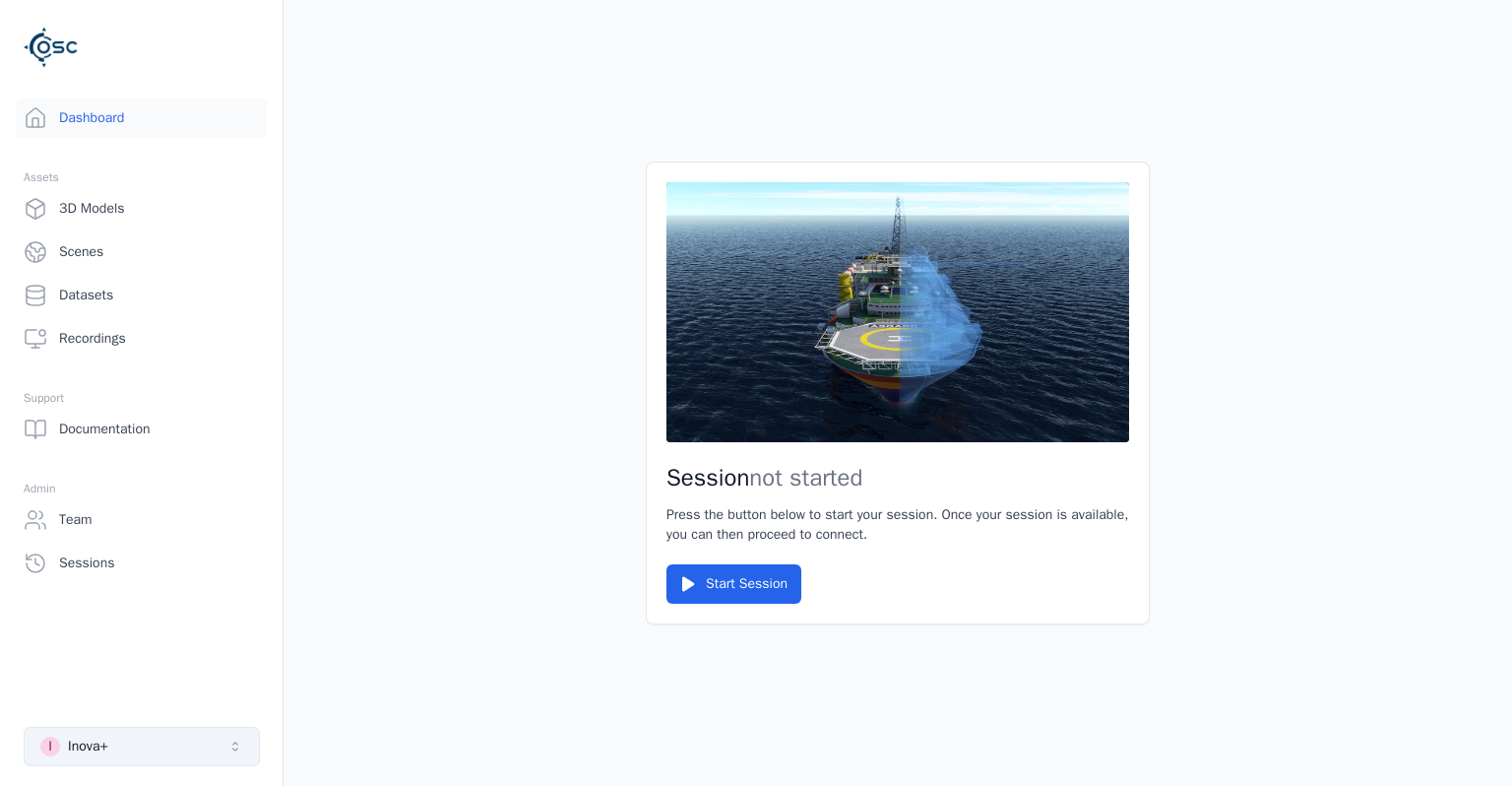 click on "I Inova+" at bounding box center [142, 747] 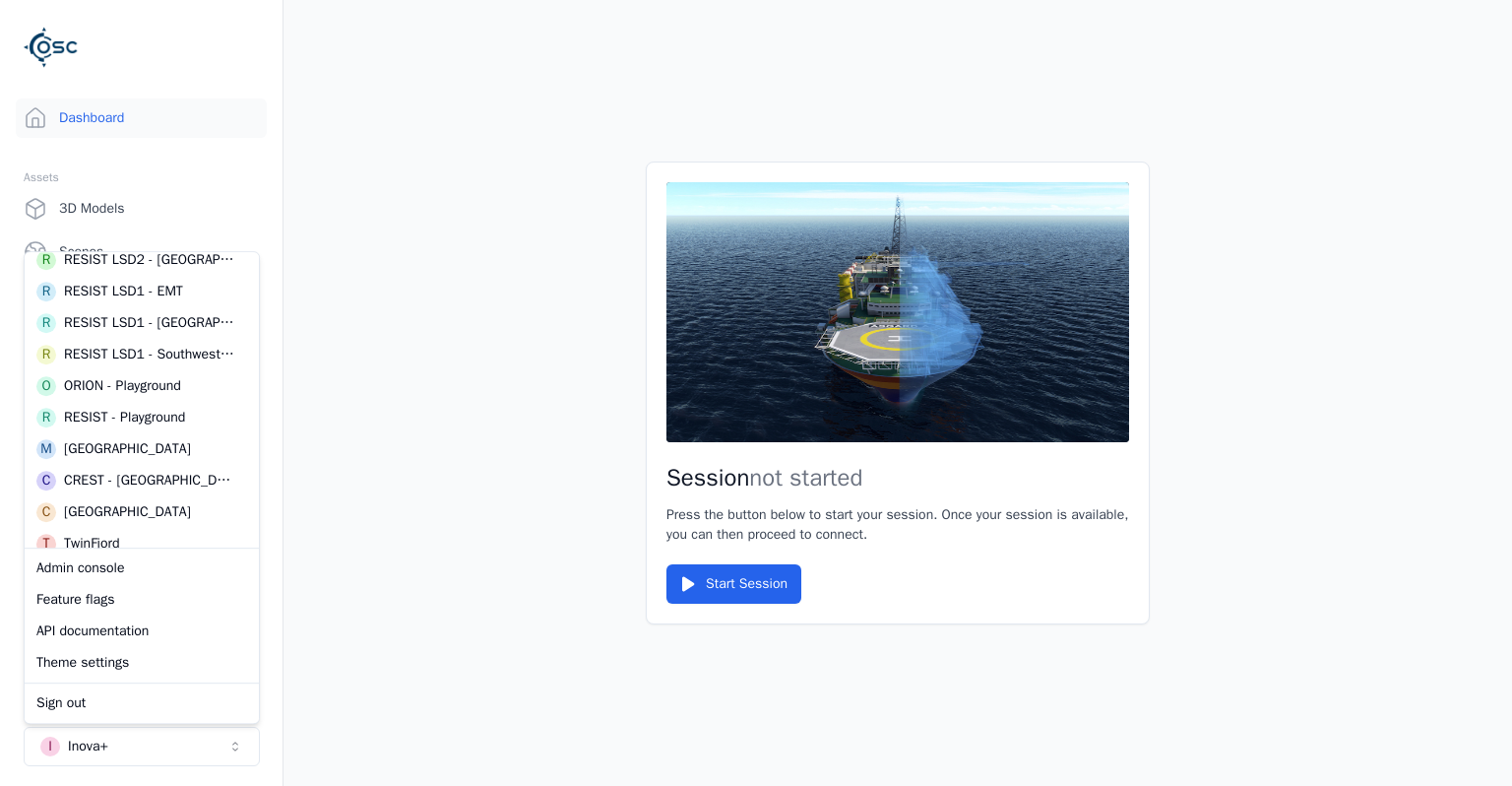 scroll, scrollTop: 766, scrollLeft: 0, axis: vertical 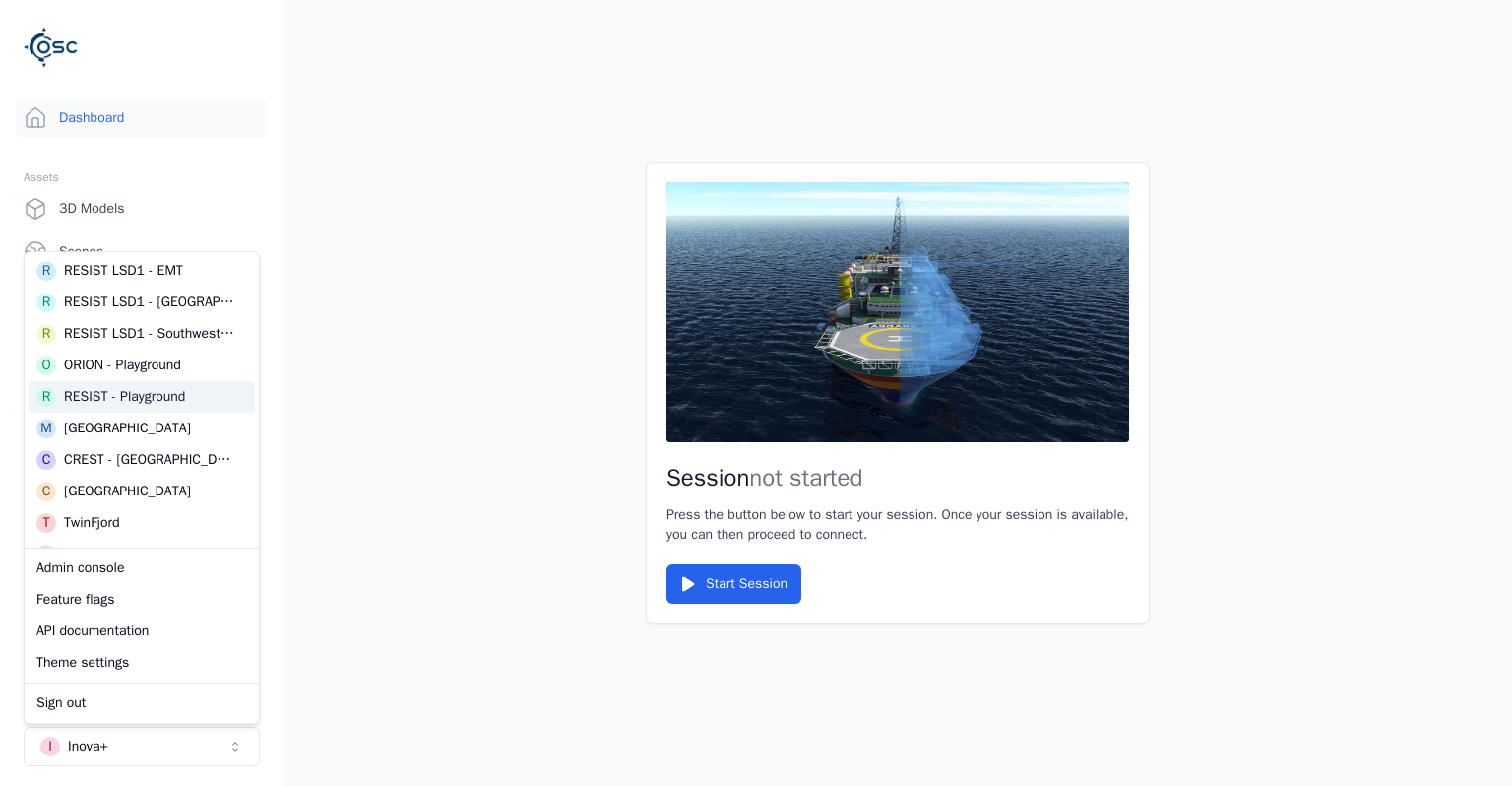 click on "RESIST - Playground" at bounding box center [124, 397] 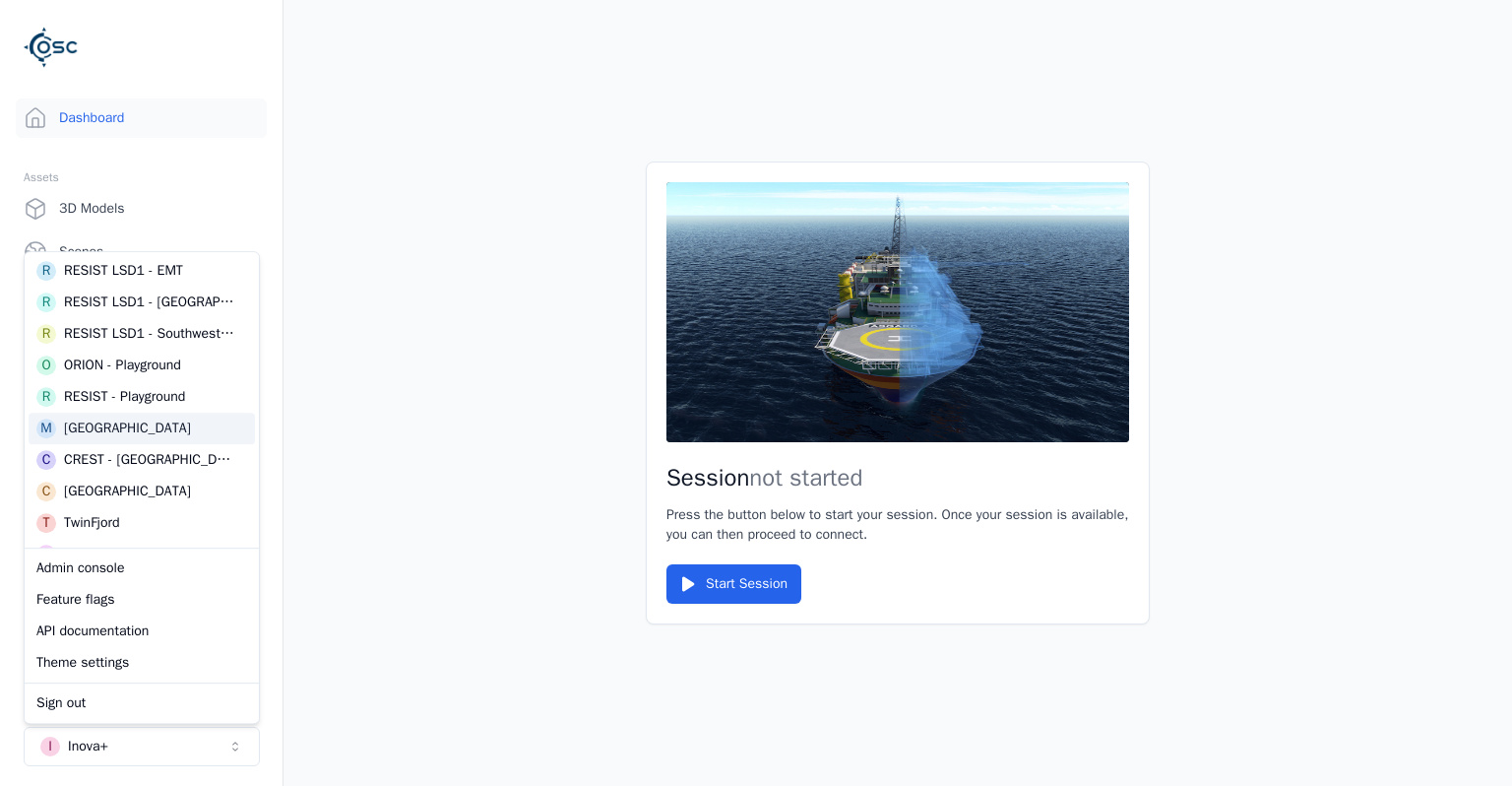 click on "Session  not started Press the button below to start your session. Once your session is available, you can then proceed to connect. Start Session" at bounding box center (898, 393) 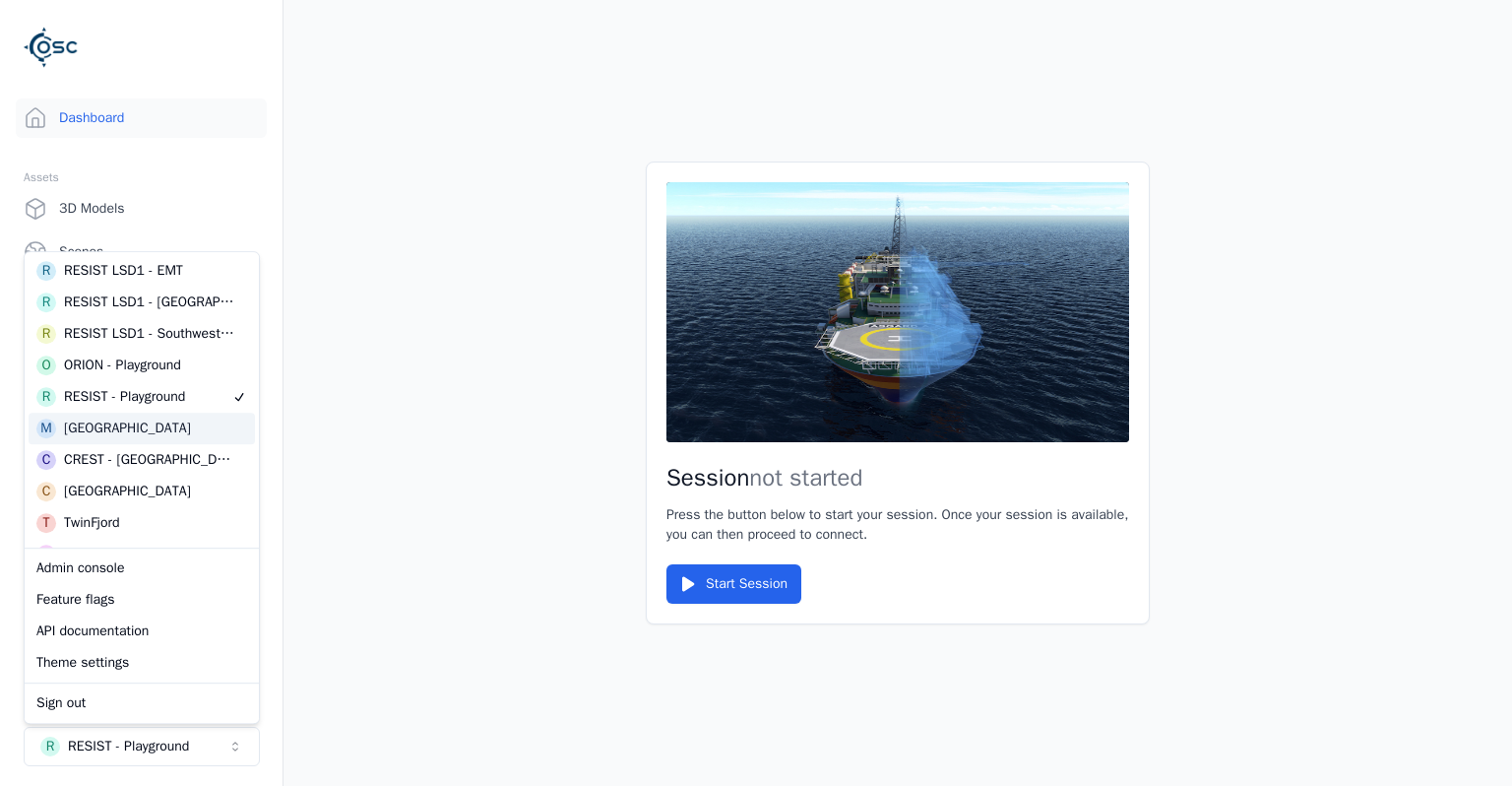 scroll, scrollTop: 0, scrollLeft: 0, axis: both 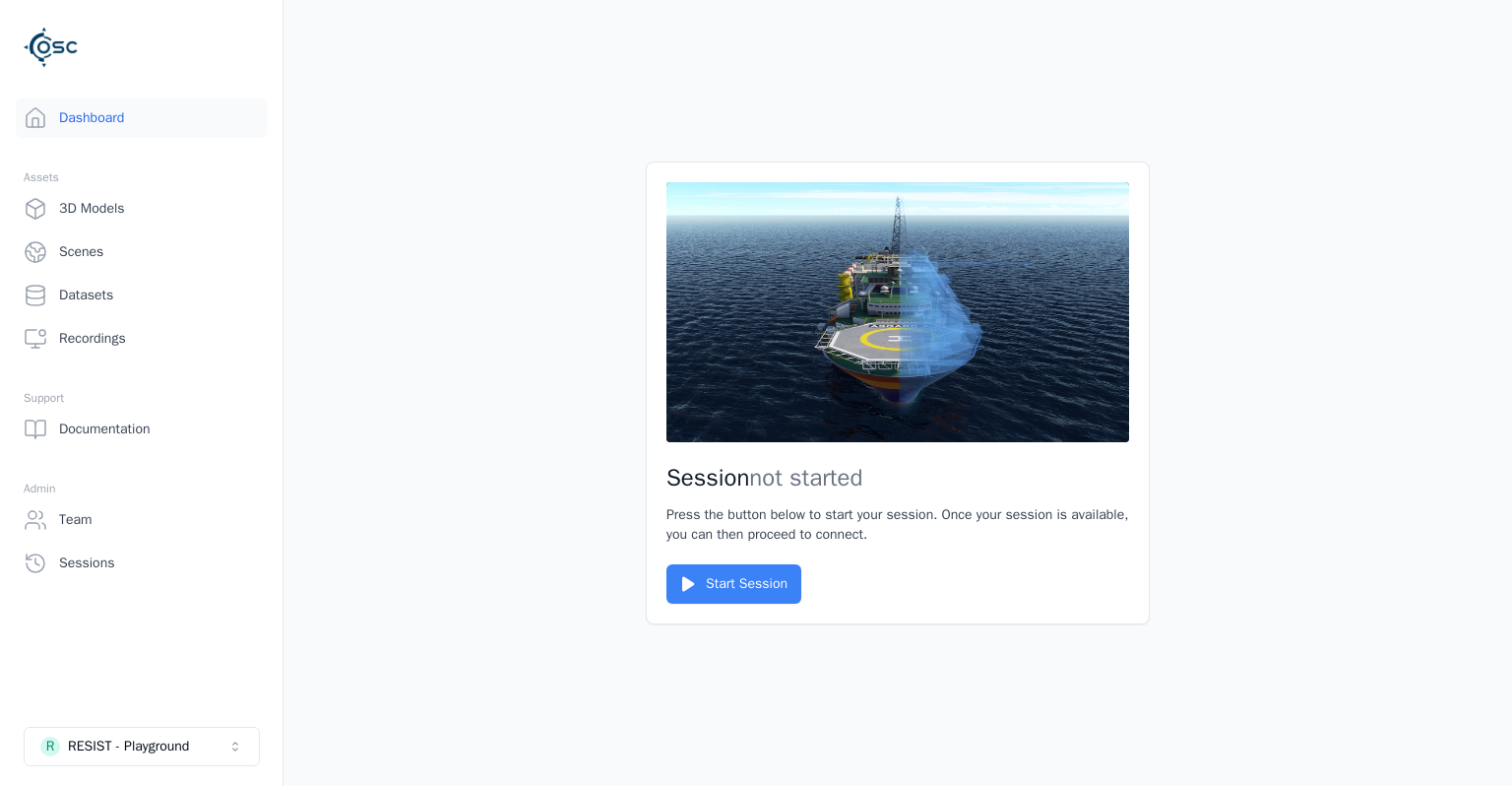 click on "Start Session" at bounding box center [733, 584] 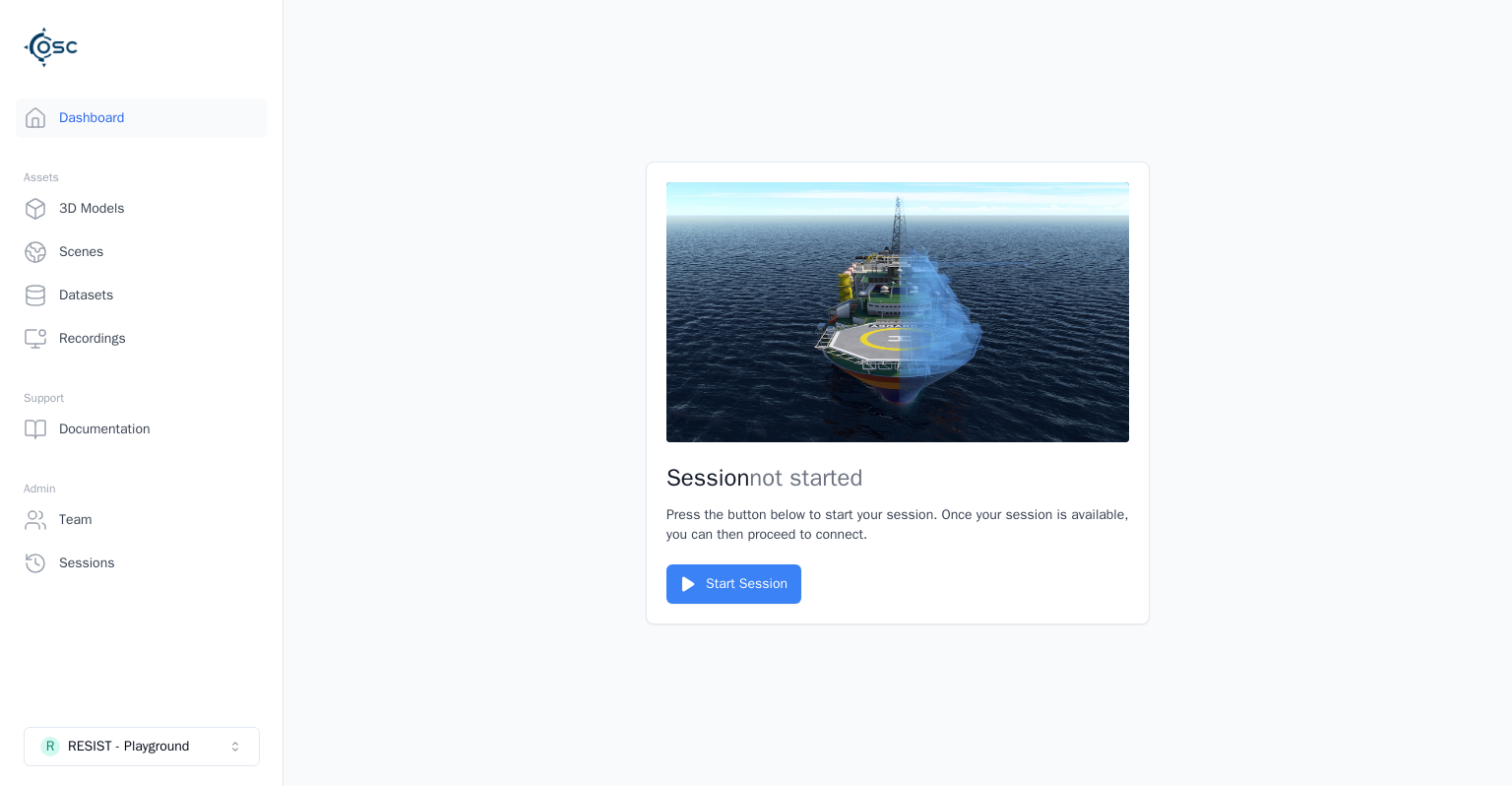 click on "Start Session" at bounding box center (733, 584) 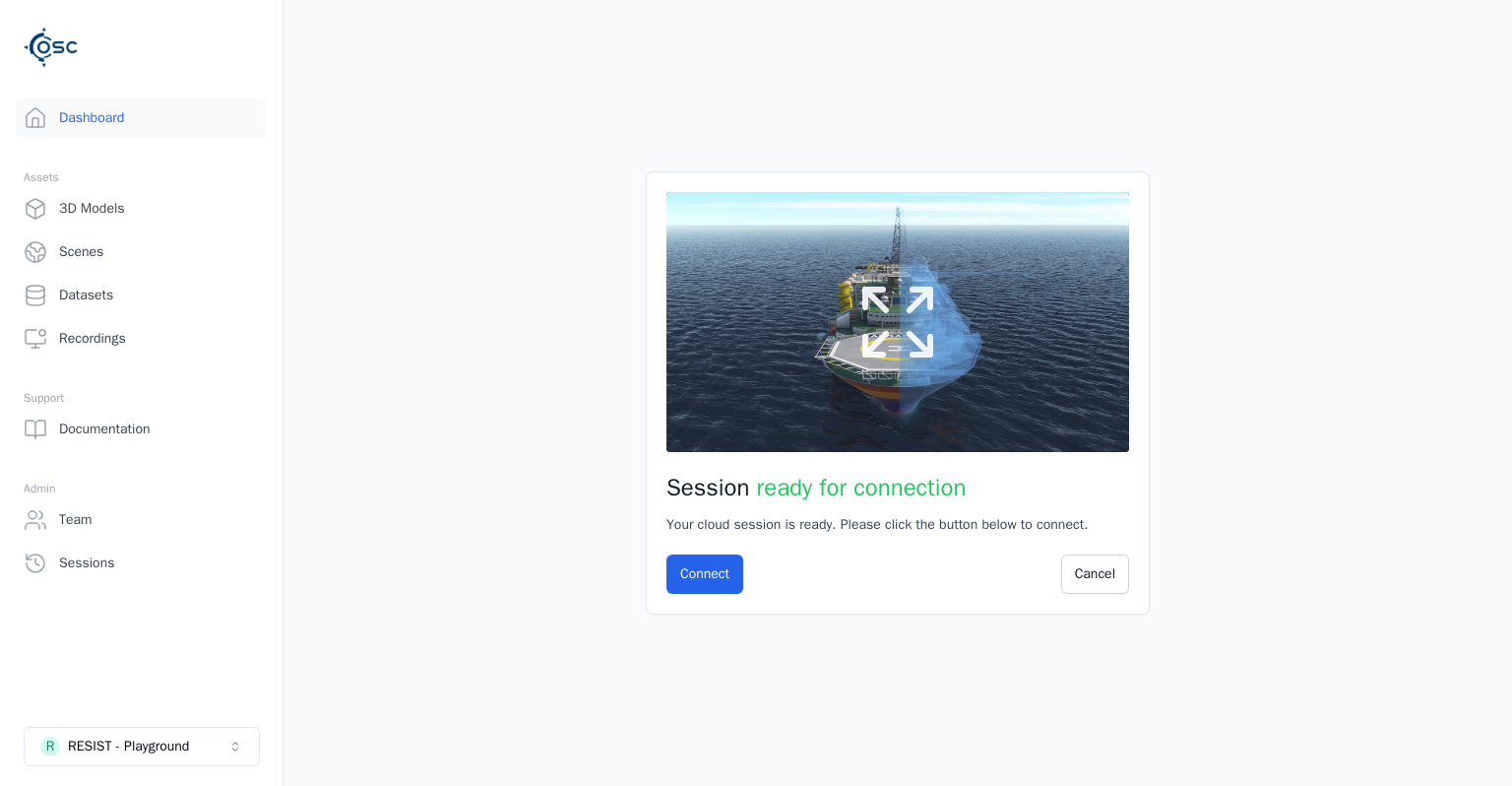 click at bounding box center [898, 322] 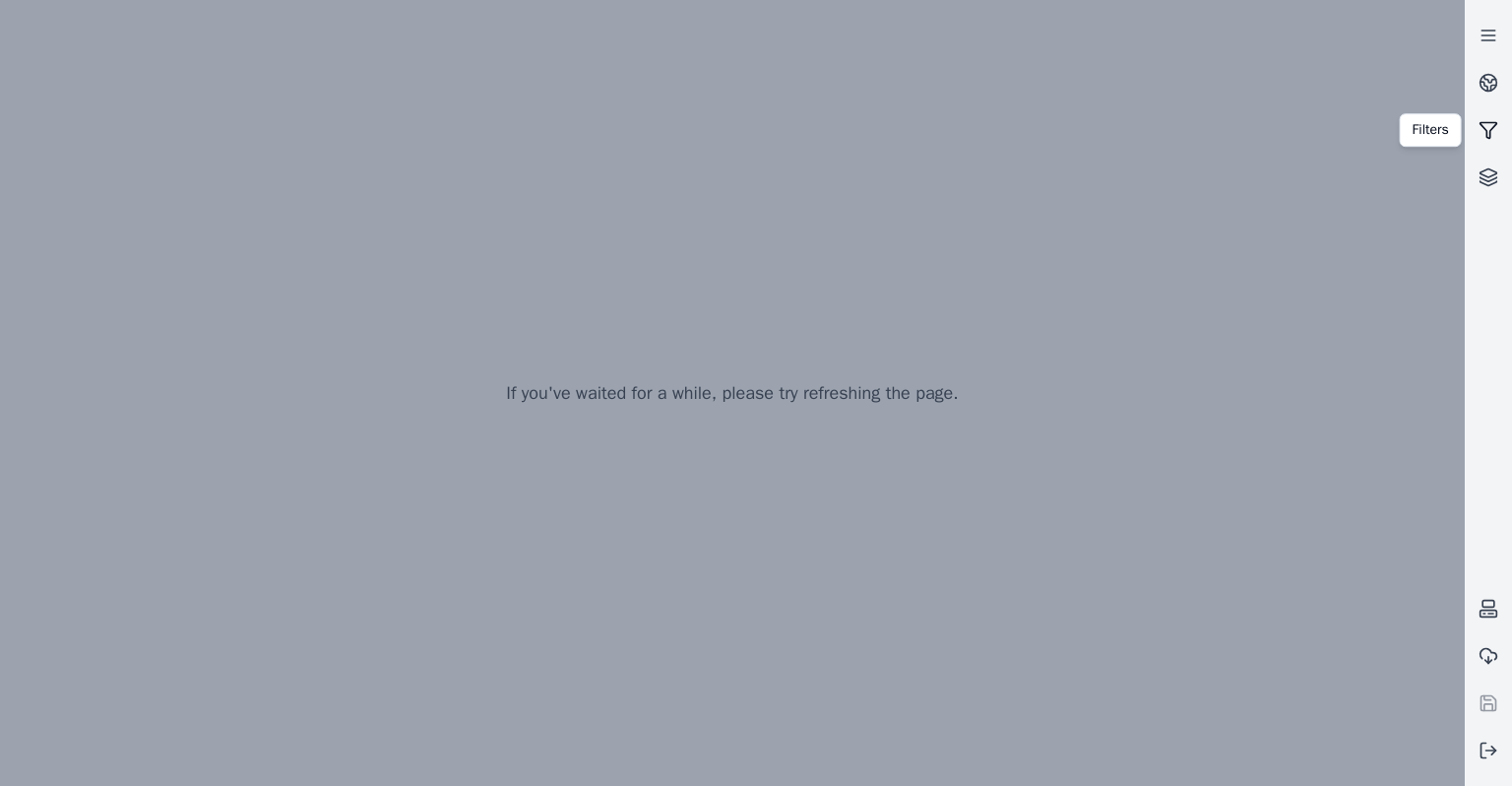 click at bounding box center [1488, 130] 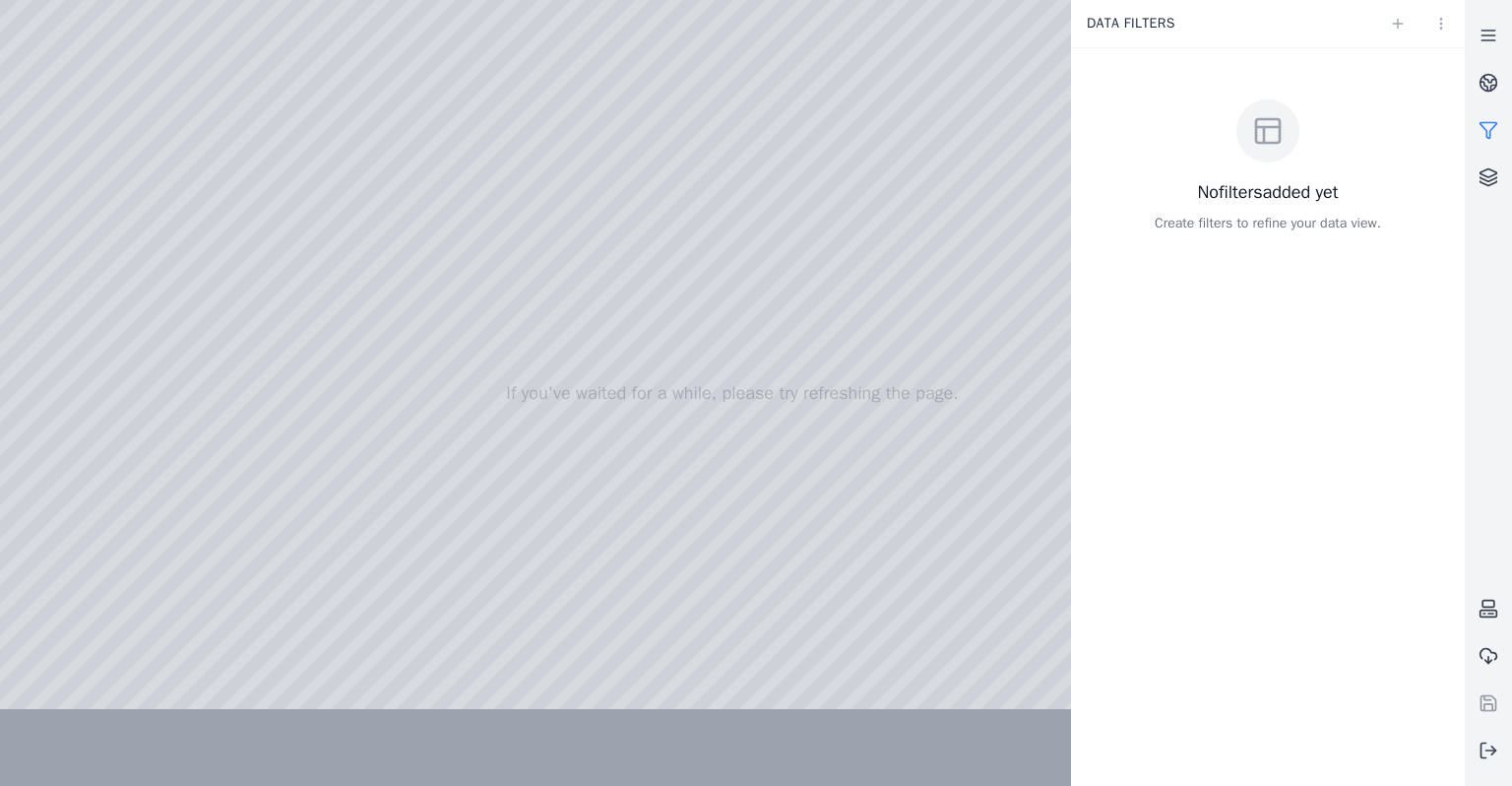 click at bounding box center [1488, 130] 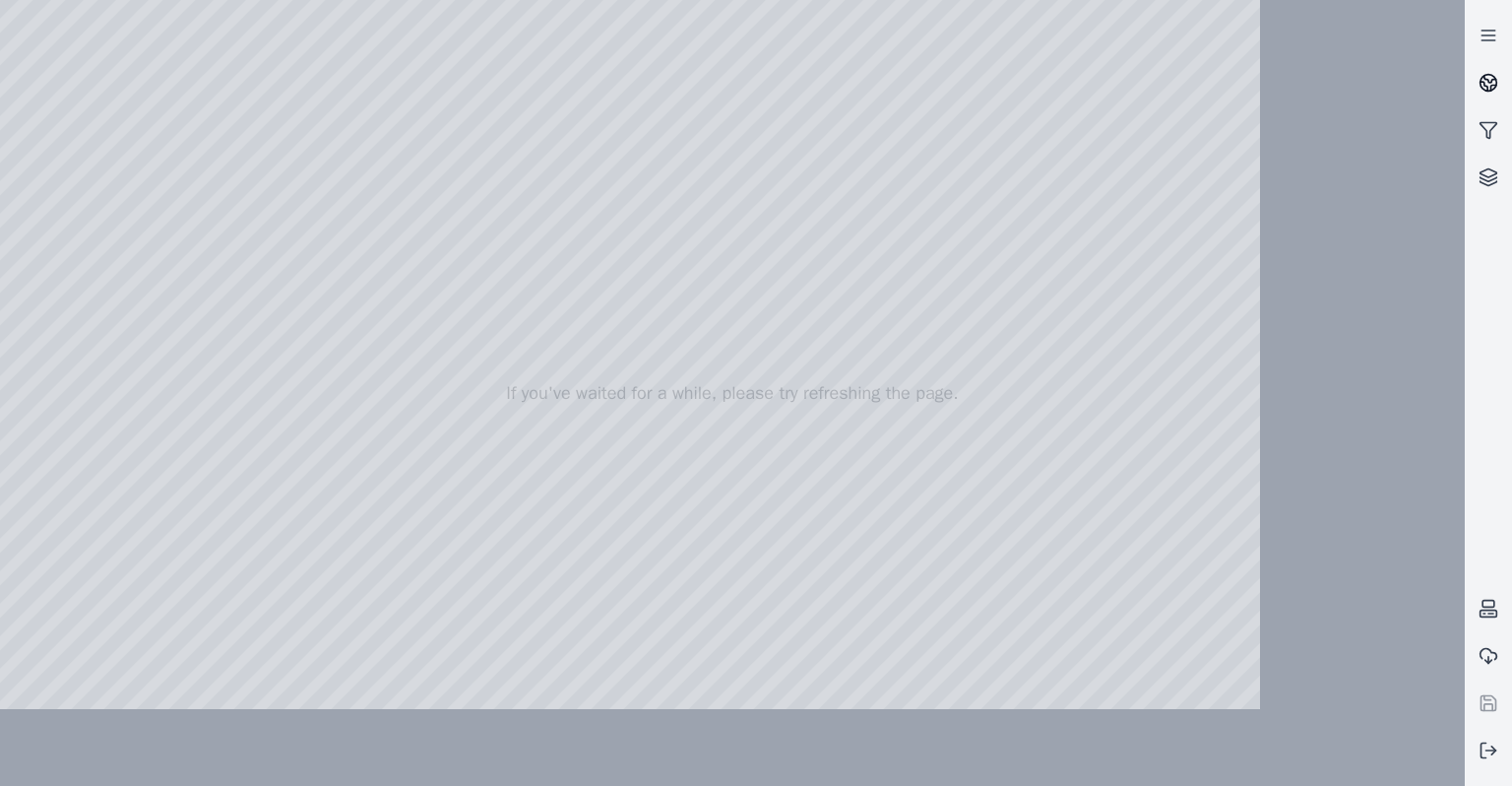 click 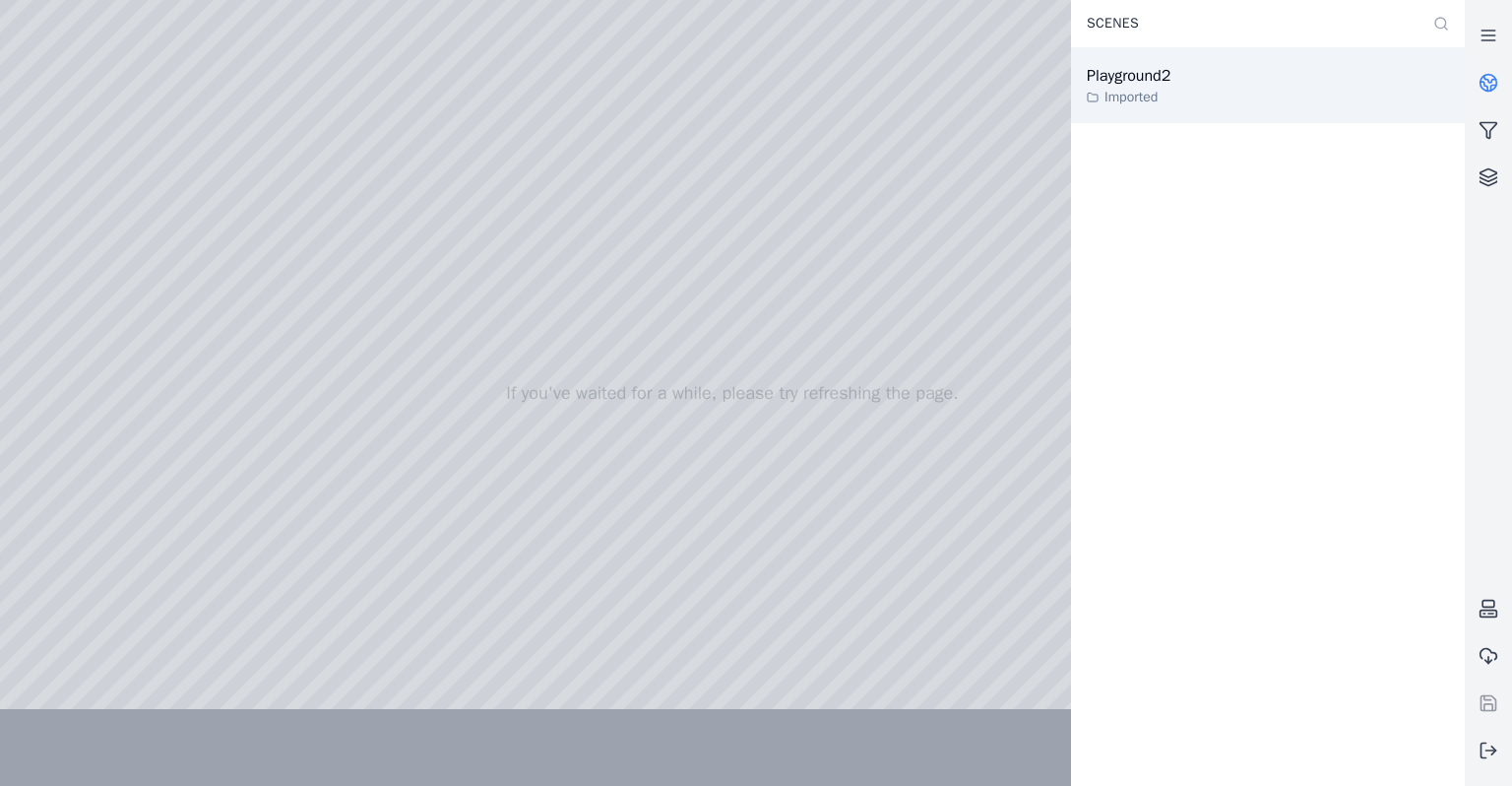 click on "Playground2 Imported" at bounding box center [1268, 86] 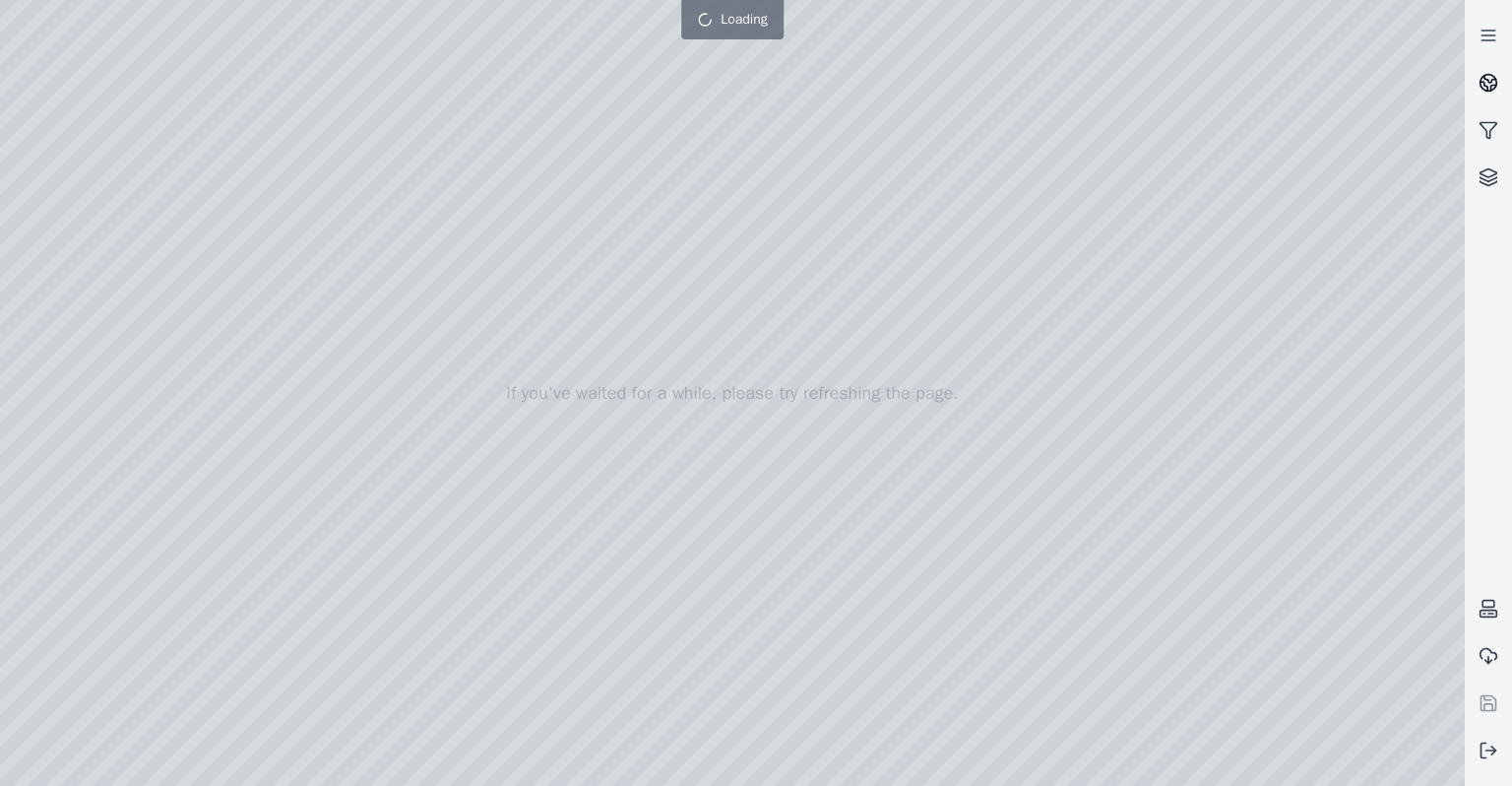 click at bounding box center [1488, 83] 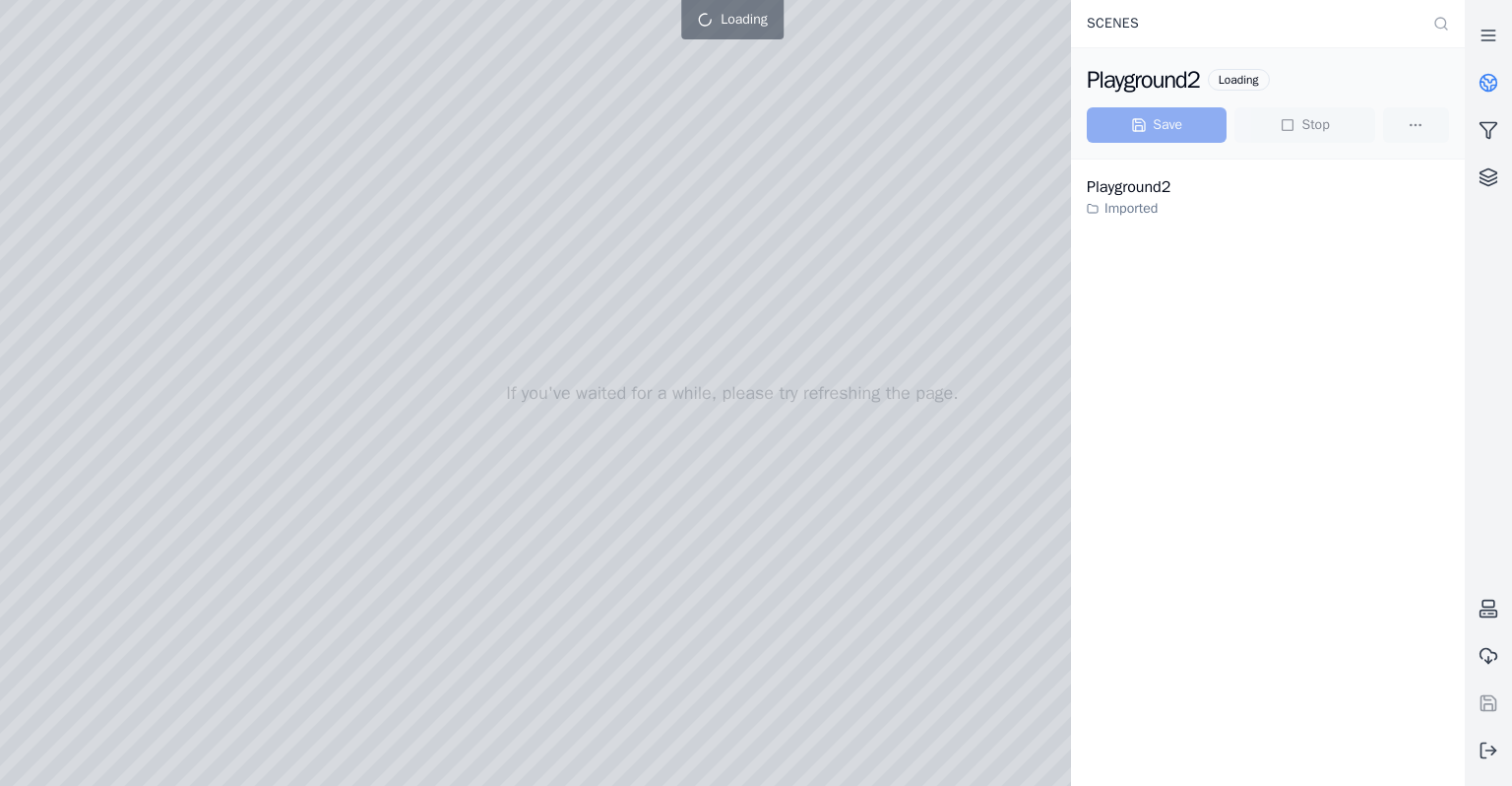 click at bounding box center [732, 393] 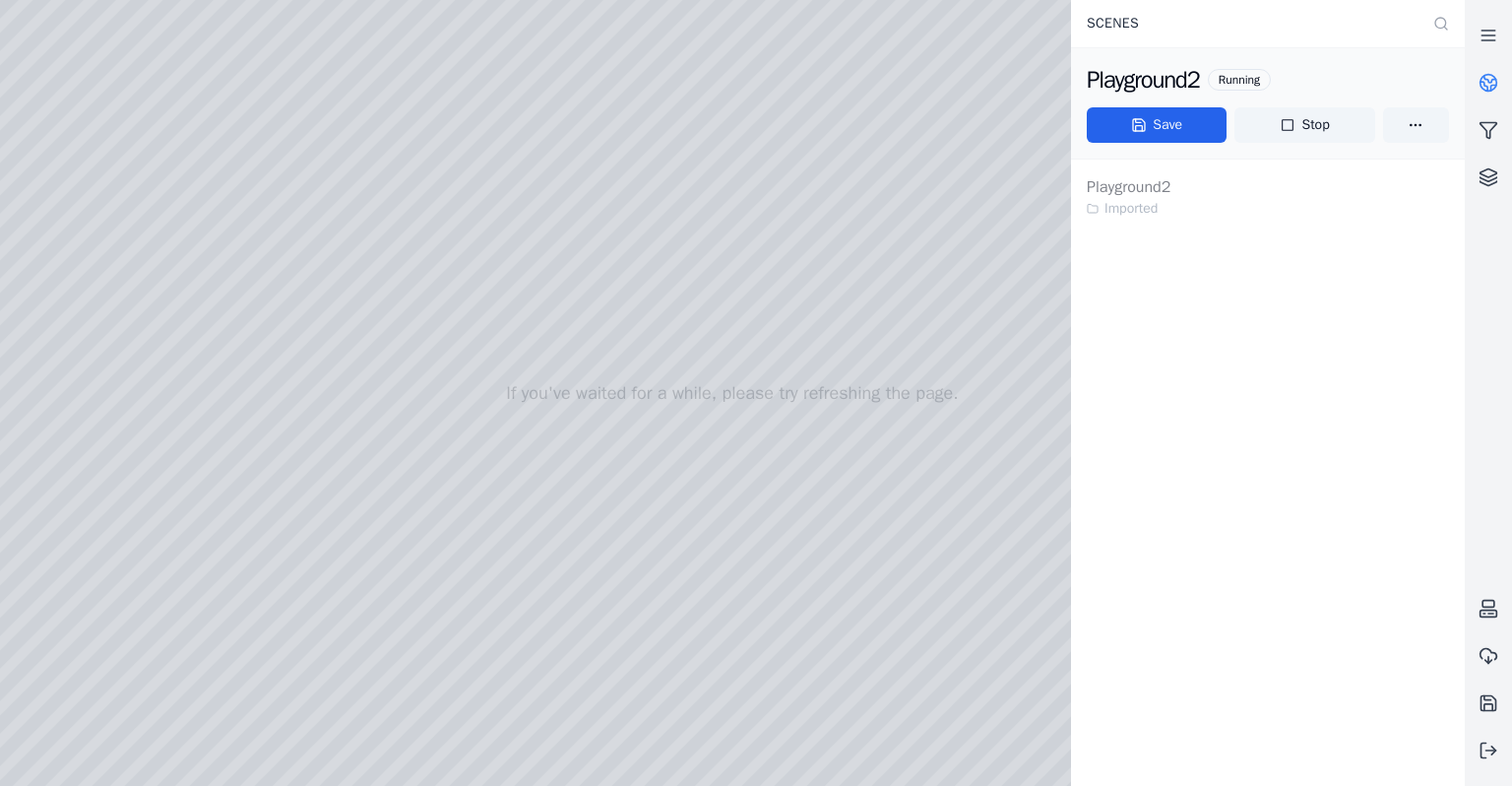 click 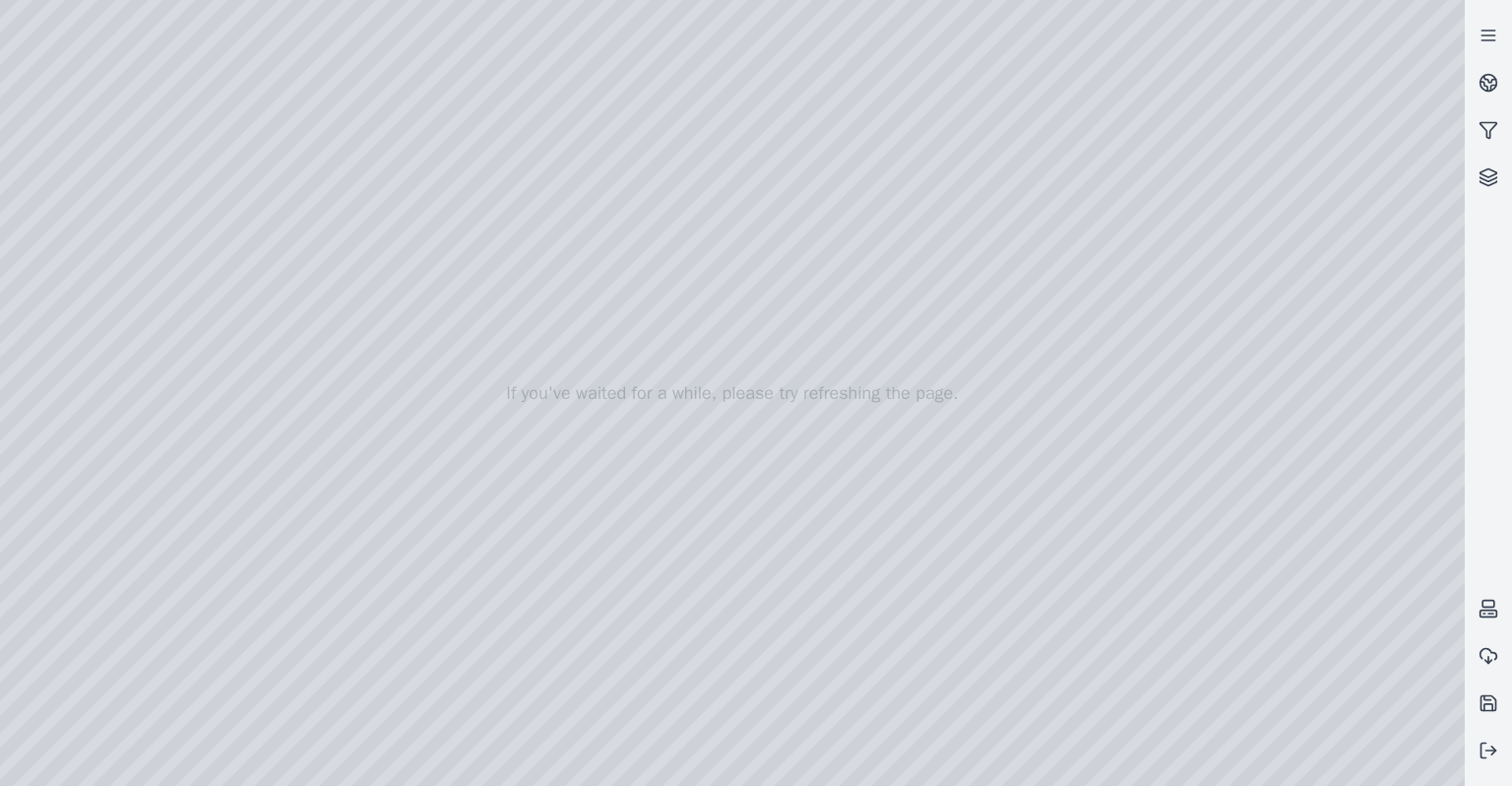 click at bounding box center (732, 393) 